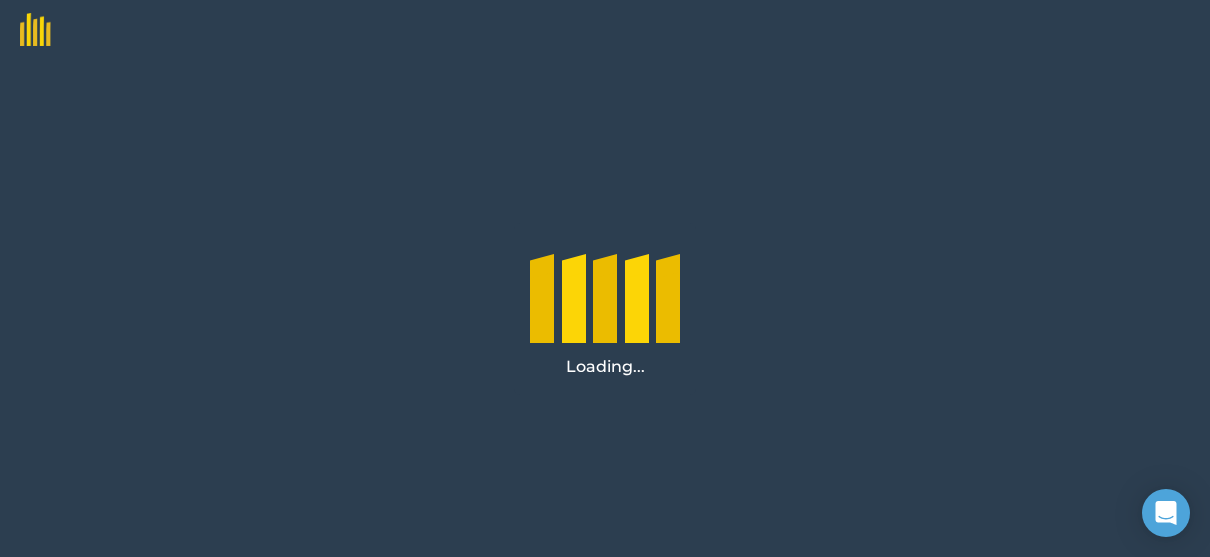 scroll, scrollTop: 0, scrollLeft: 0, axis: both 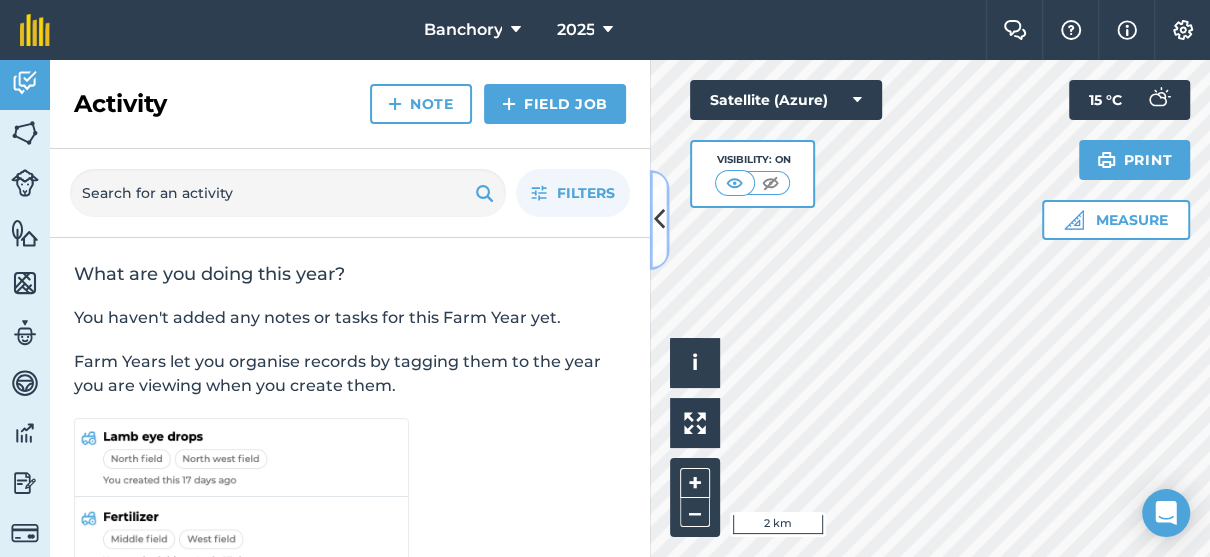 click at bounding box center (659, 219) 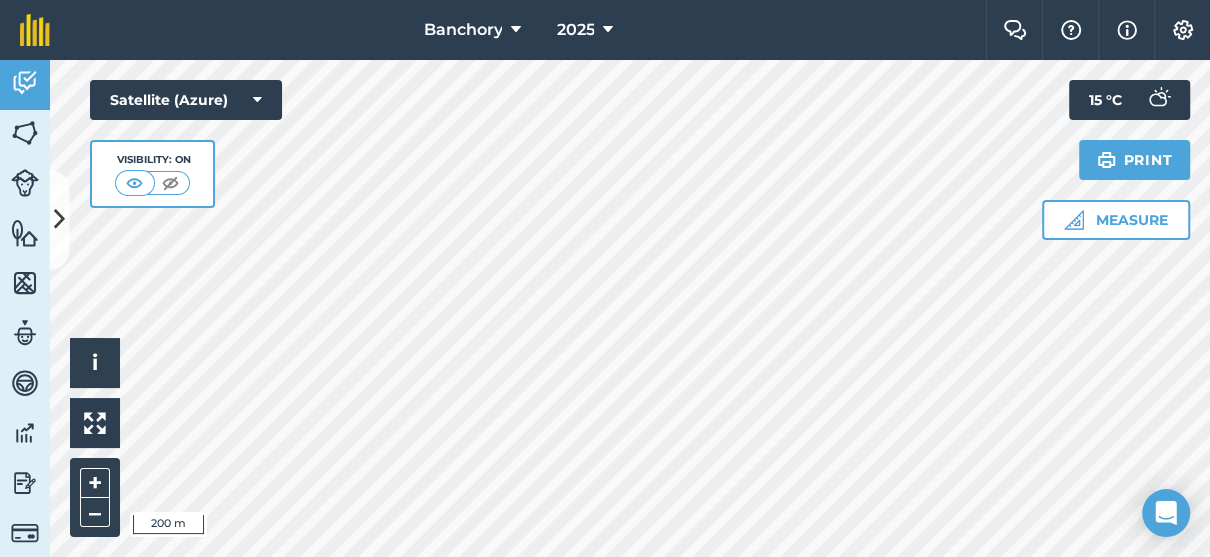 click on "Banchory 2025 Farm Chat Help Info Settings Banchory  -  2025 Reproduced with the permission of  Microsoft Printed on  [DATE] Field usages No usage set Arable- Eragrostis/Pasture Cash Crop Contours CORN Grazing Grazing- Veld Margin Of Land Other Pasture Feature types Bale Pen Borehole Handling Facilities House Pipe Line Pivot Pump Reservoir Trees Water Activity Fields Livestock Features Maps Team Vehicles Data Reporting Billing Tutorials Tutorials Activity   Note   Field Job Filters What are you doing this year? You haven't added any notes or tasks for this Farm Year yet. Farm Years let you organise records by tagging them to the year you are viewing when you create them. Hello i © 2025 TomTom, Microsoft 200 m + – Satellite (Azure) Visibility: On Measure Print 15   ° C" at bounding box center (605, 278) 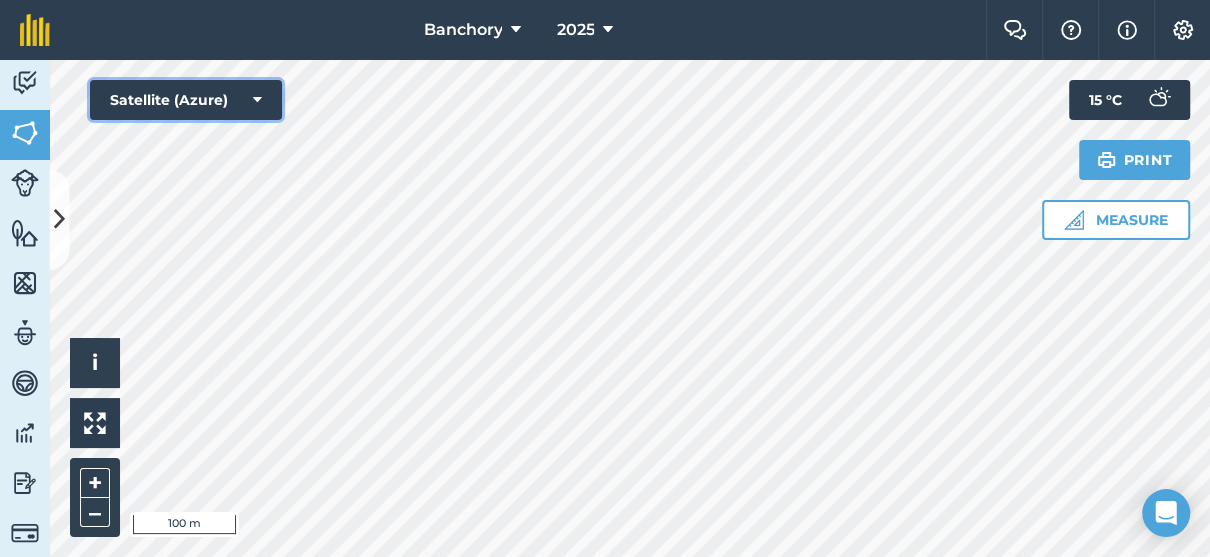 click on "Satellite (Azure)" at bounding box center [186, 100] 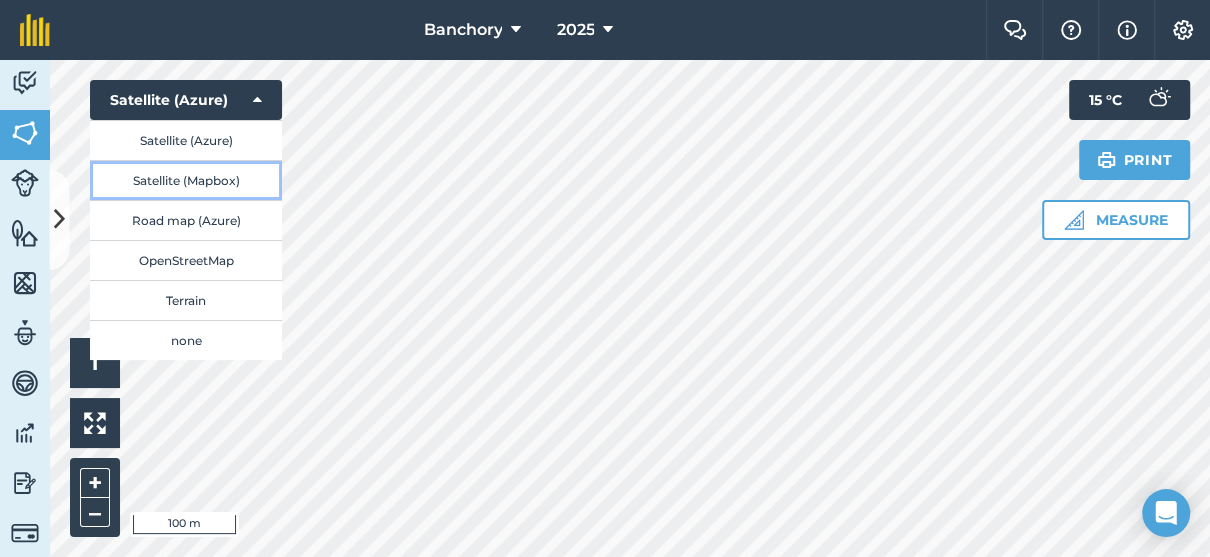 click on "Satellite (Mapbox)" at bounding box center [186, 180] 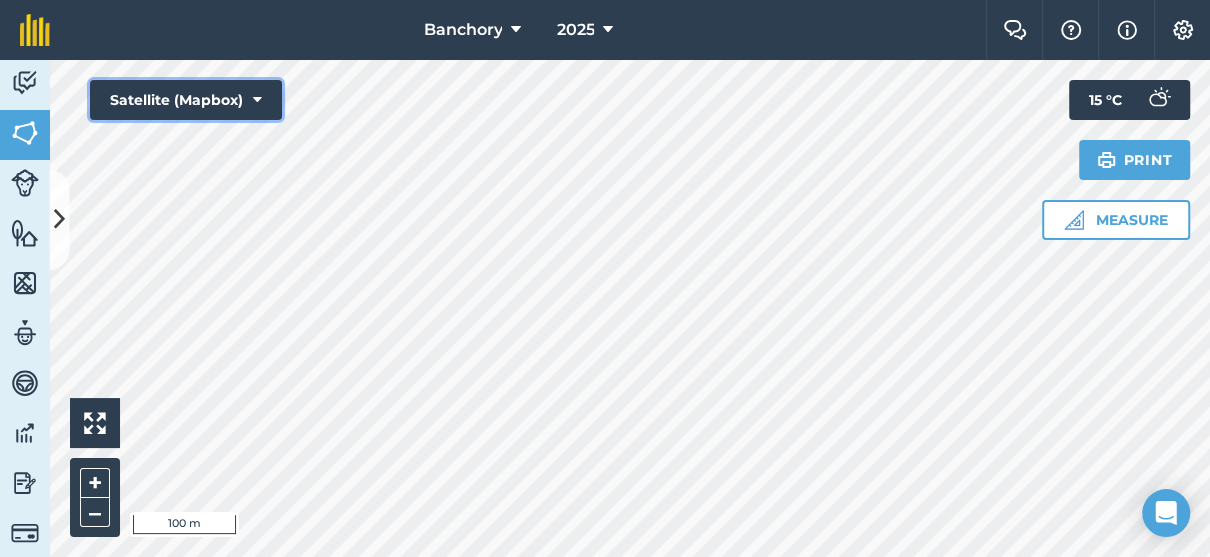click on "Satellite (Mapbox)" at bounding box center [186, 100] 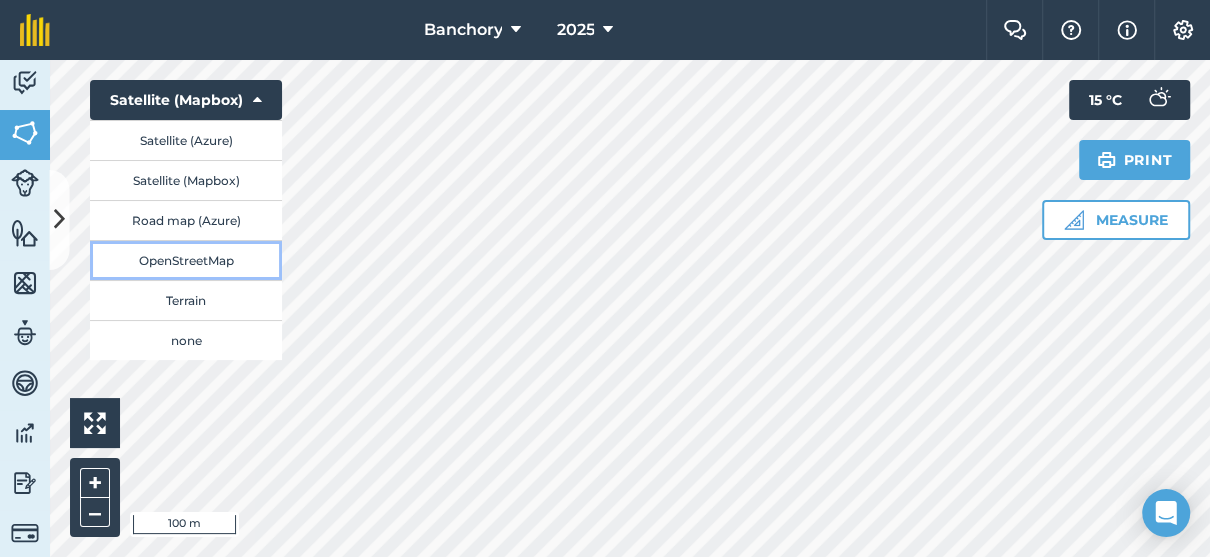 click on "OpenStreetMap" at bounding box center (186, 260) 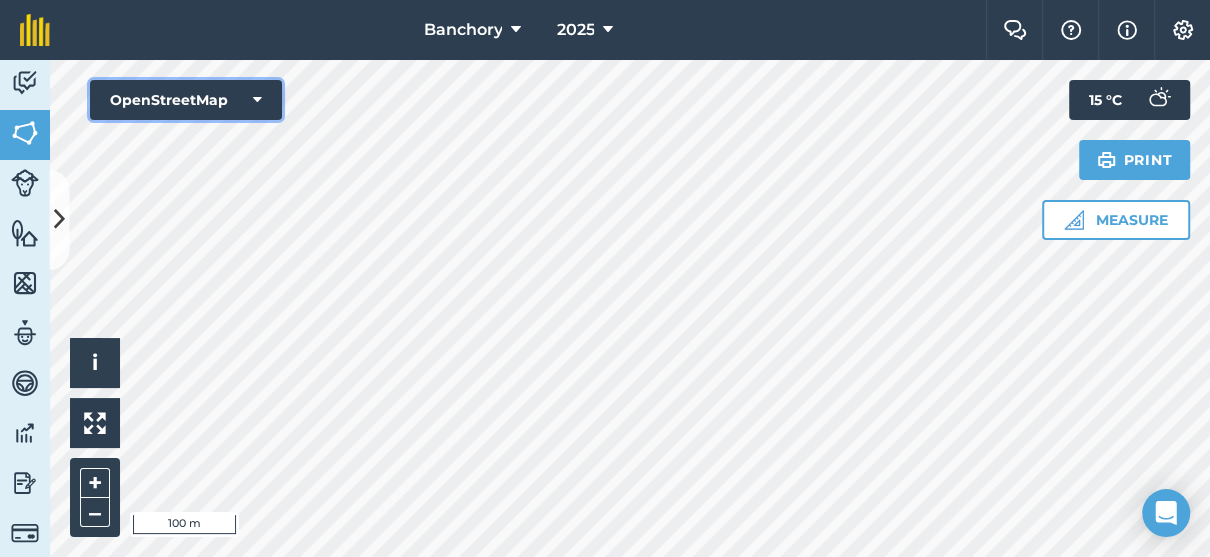 click at bounding box center [257, 100] 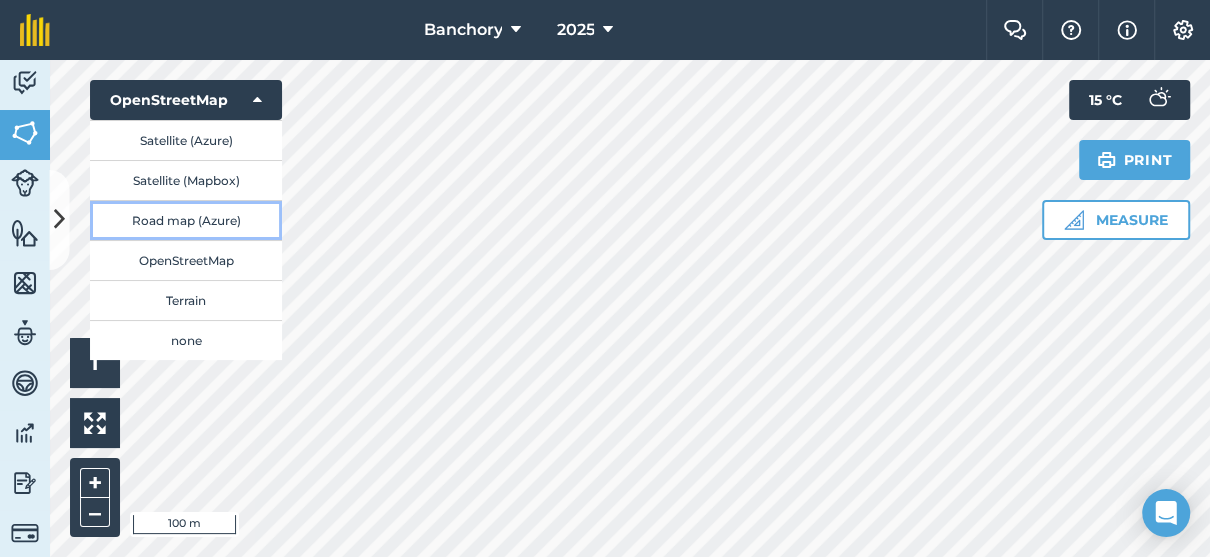 click on "Road map (Azure)" at bounding box center [186, 220] 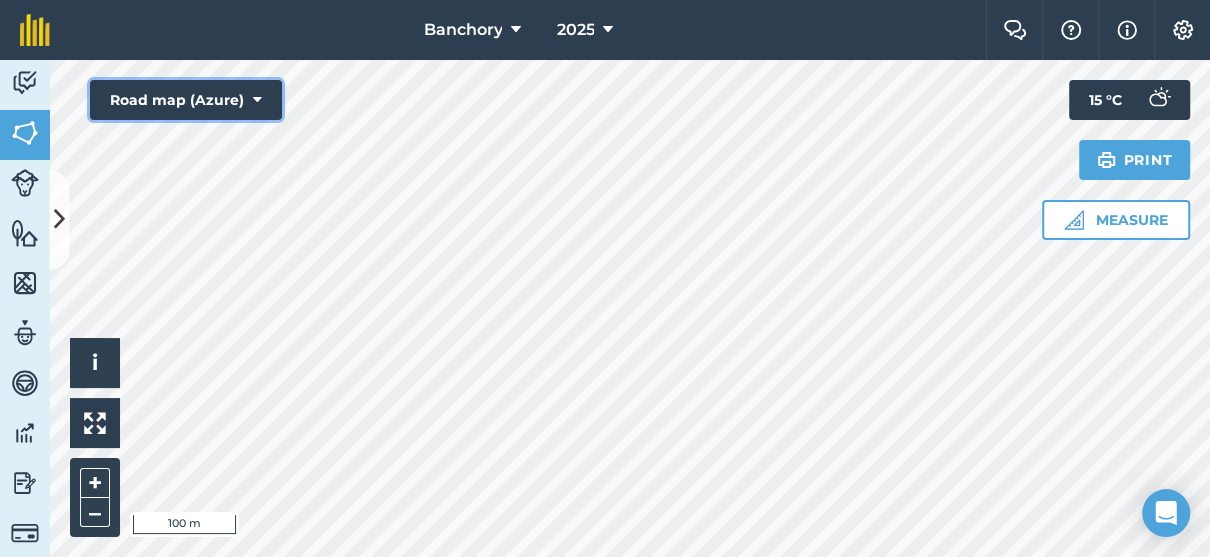 click on "Road map (Azure)" at bounding box center [186, 100] 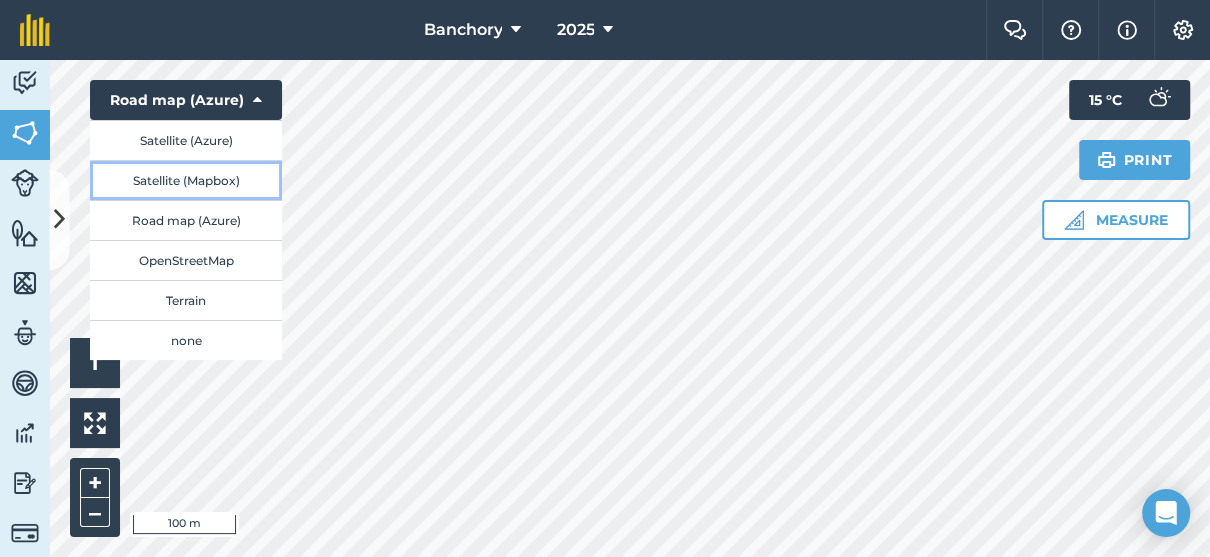 click on "Satellite (Mapbox)" at bounding box center [186, 180] 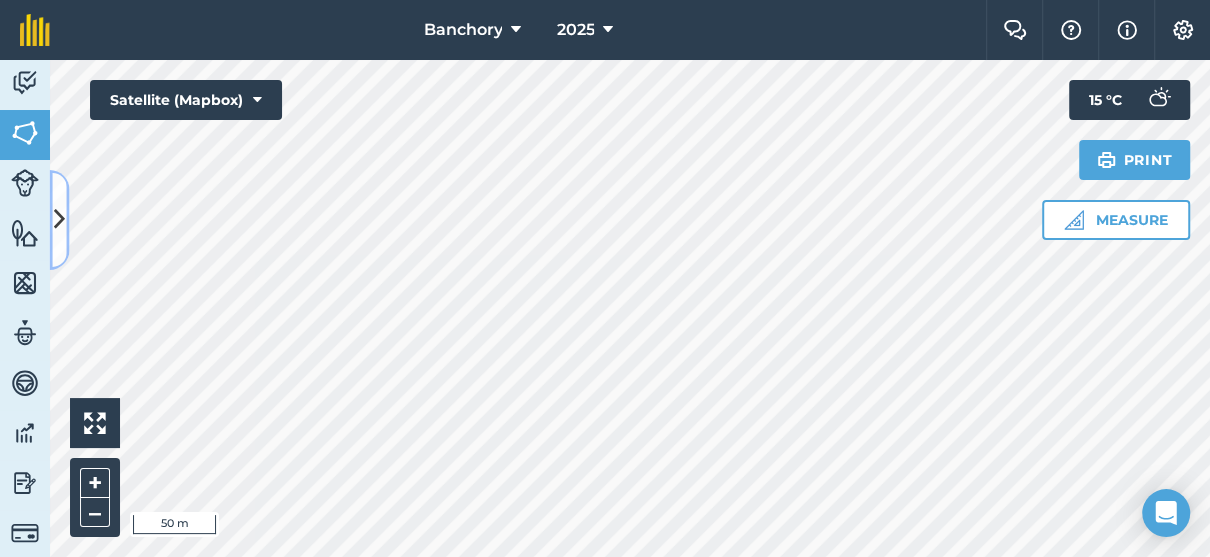 click at bounding box center [59, 219] 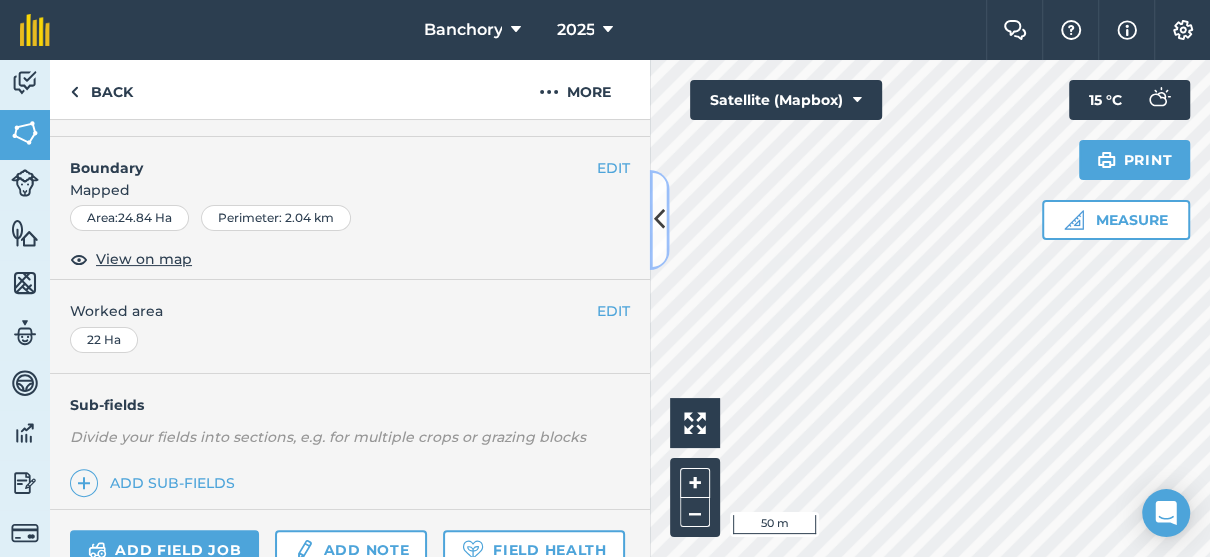 scroll, scrollTop: 400, scrollLeft: 0, axis: vertical 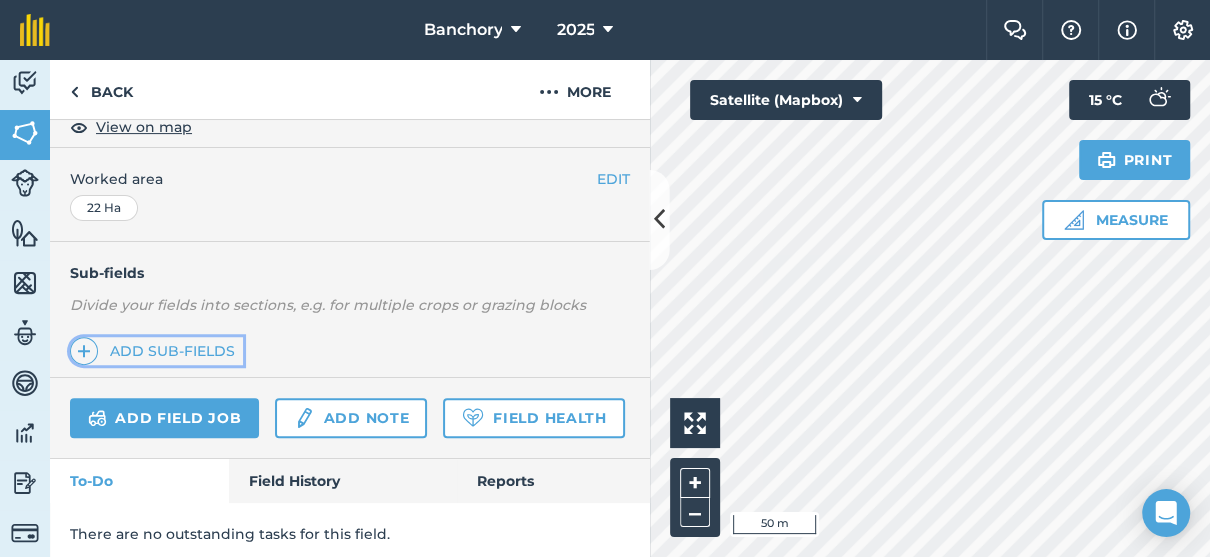 click on "Add sub-fields" at bounding box center [156, 351] 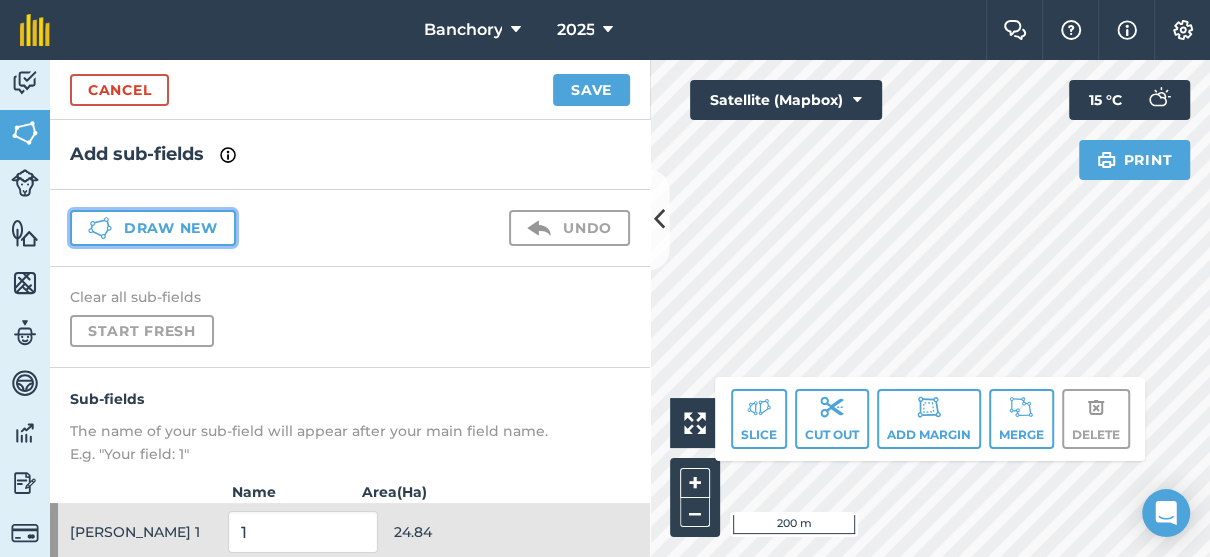 click on "Draw new" at bounding box center (153, 228) 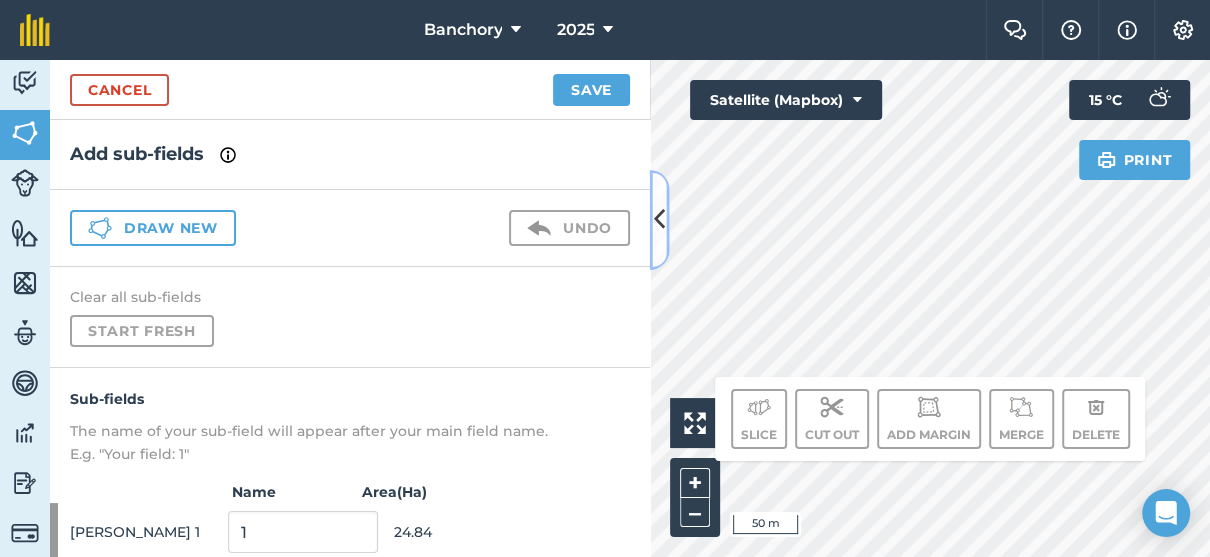 click at bounding box center [659, 219] 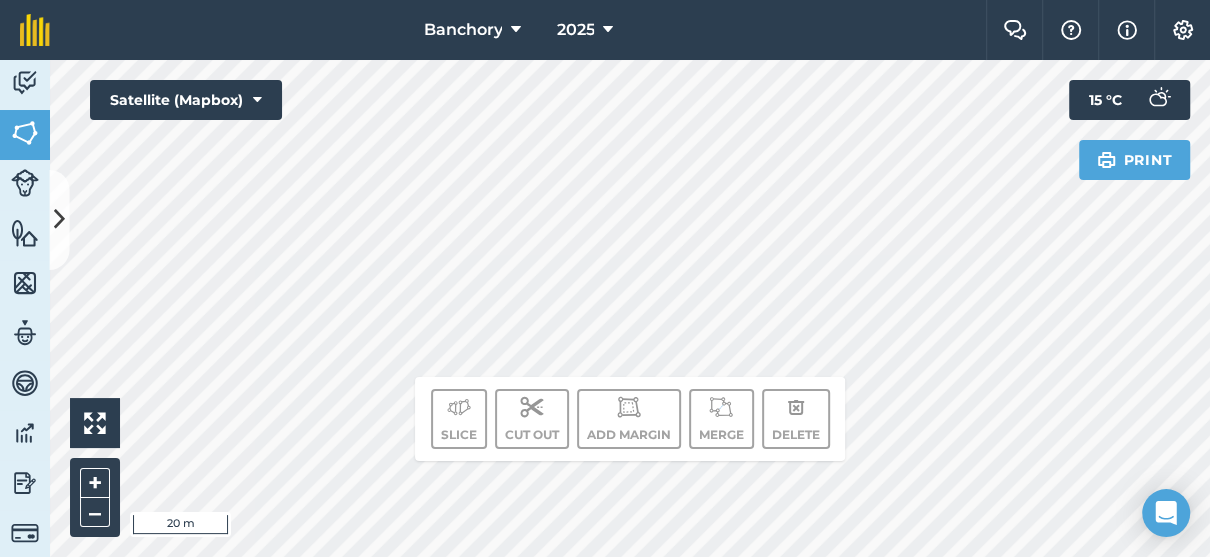 click on "Click to start drawing i 20 m + – Satellite (Mapbox) Print 15   ° C Slice Cut out Add margin Merge Delete" at bounding box center [630, 308] 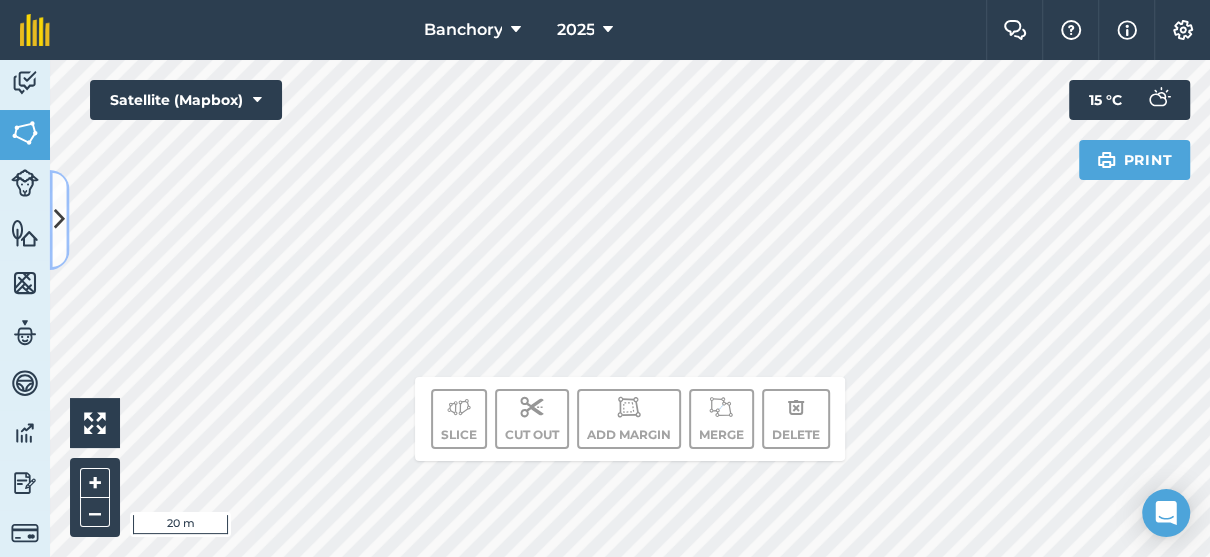 click at bounding box center [59, 219] 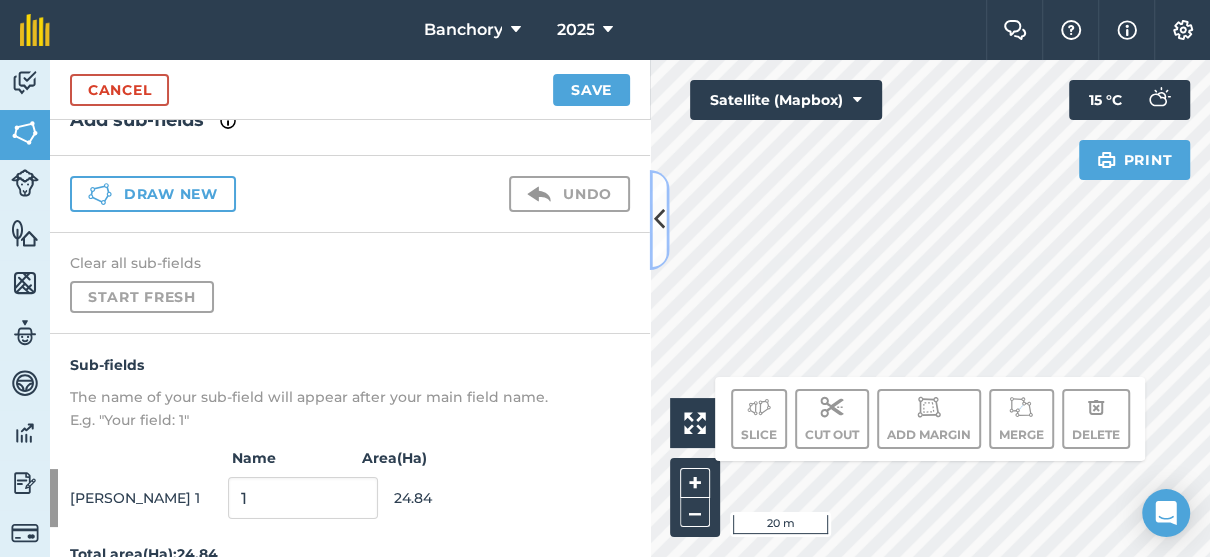 scroll, scrollTop: 61, scrollLeft: 0, axis: vertical 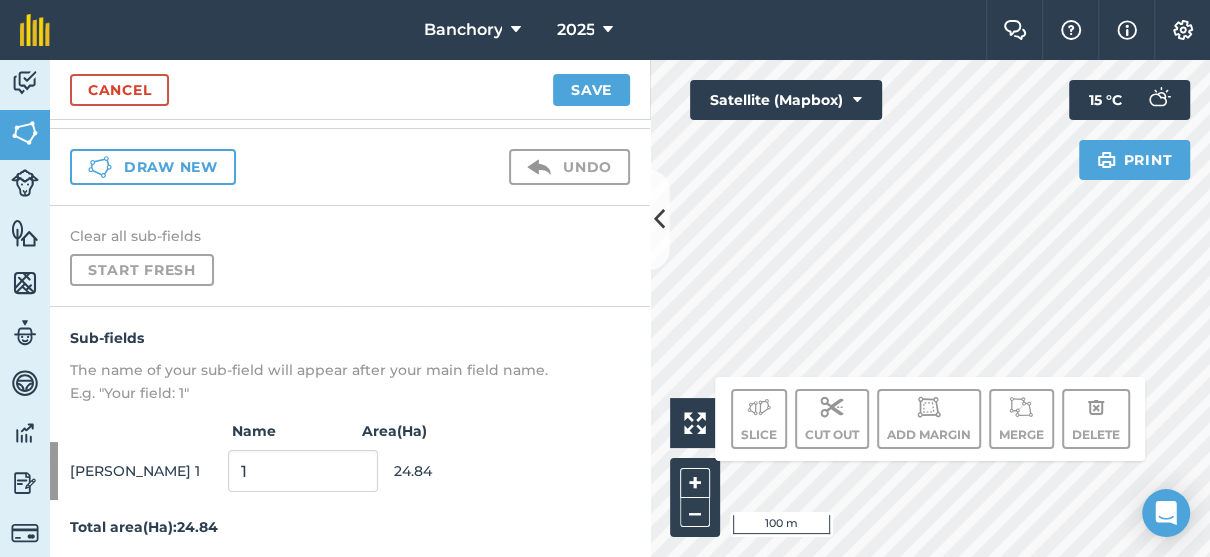 click on "Clear all sub-fields Start fresh" at bounding box center [350, 256] 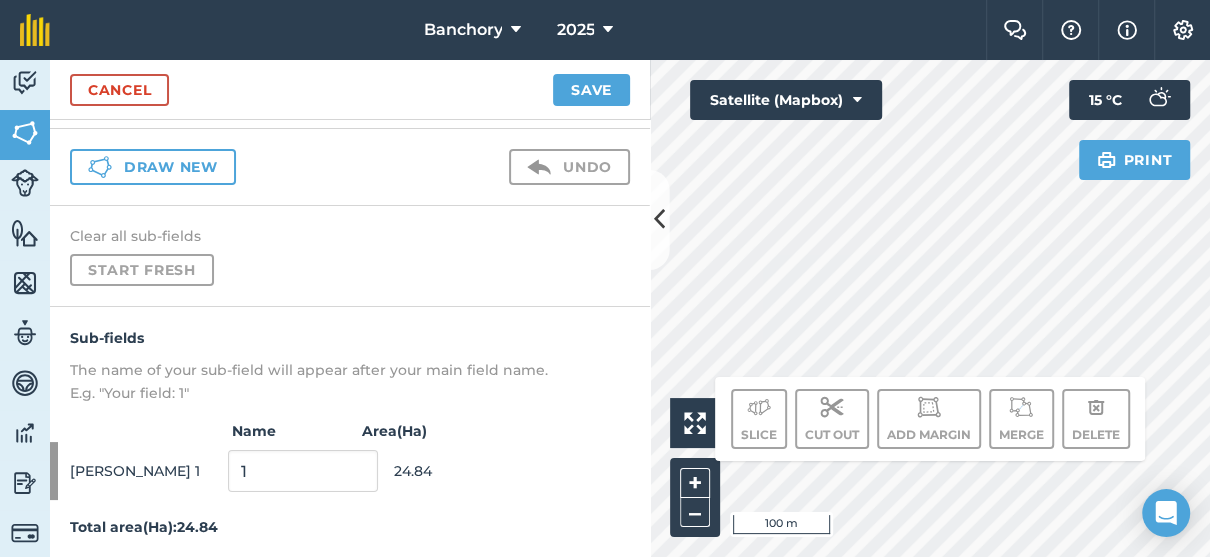 click on "Cancel Save" at bounding box center (350, 90) 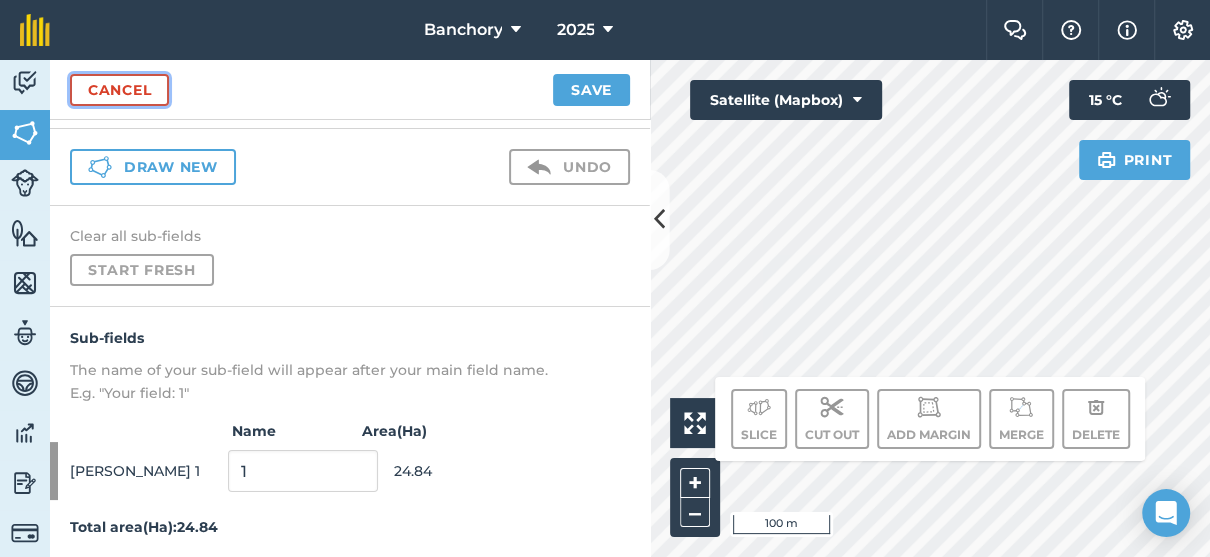 click on "Cancel" at bounding box center [119, 90] 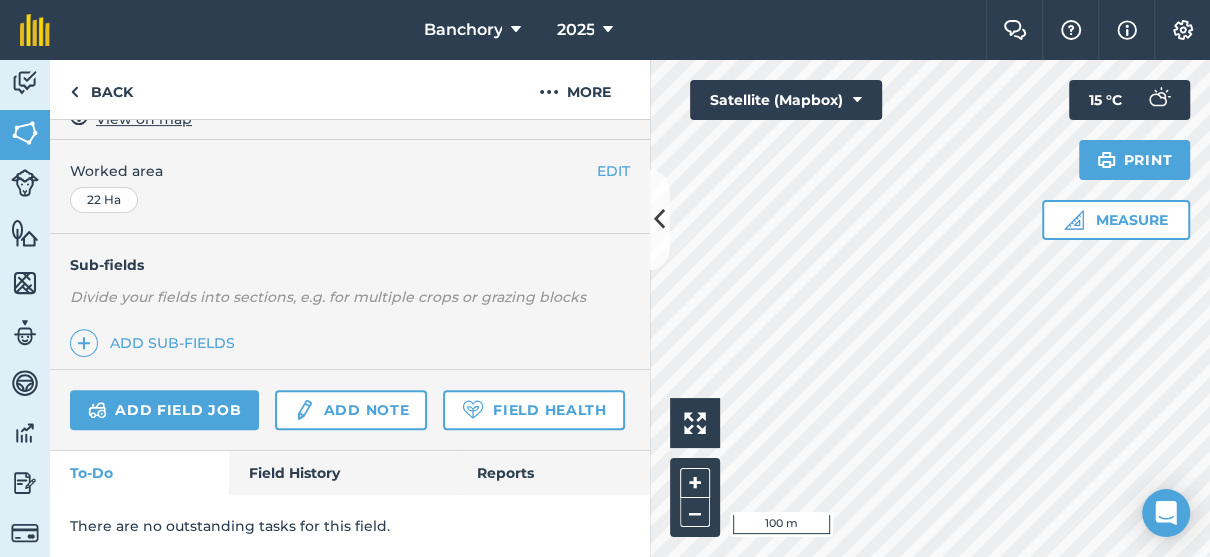 scroll, scrollTop: 461, scrollLeft: 0, axis: vertical 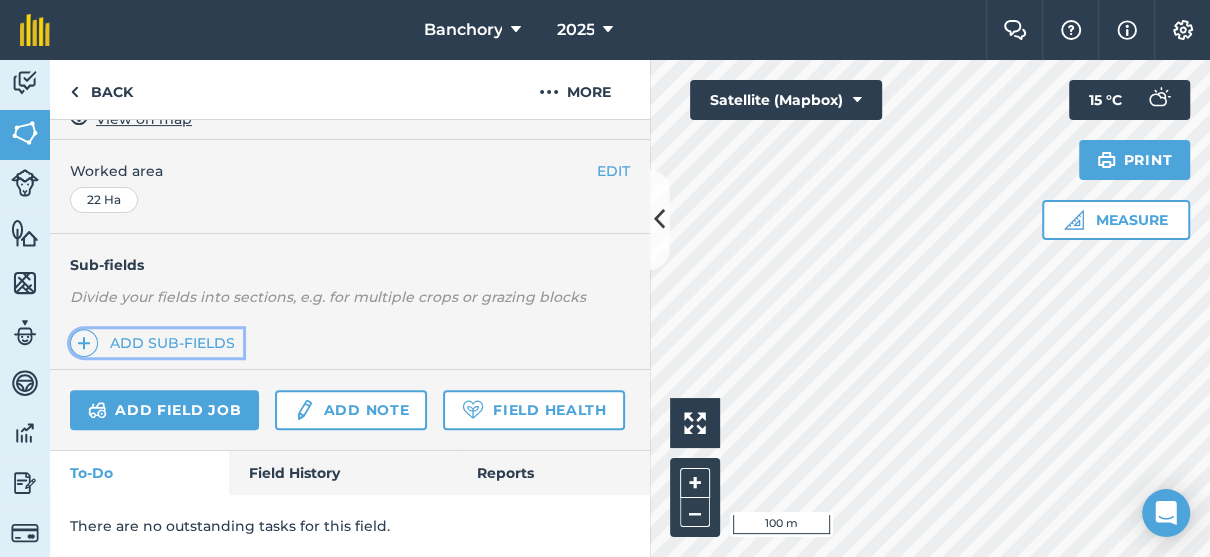 click on "Add sub-fields" at bounding box center [156, 343] 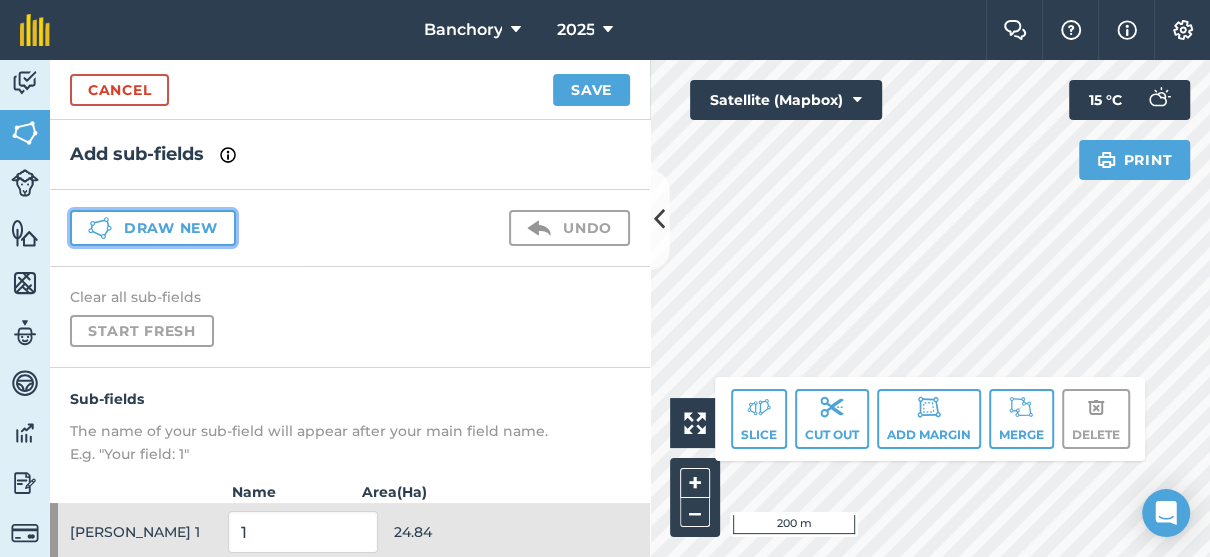 click on "Draw new" at bounding box center [153, 228] 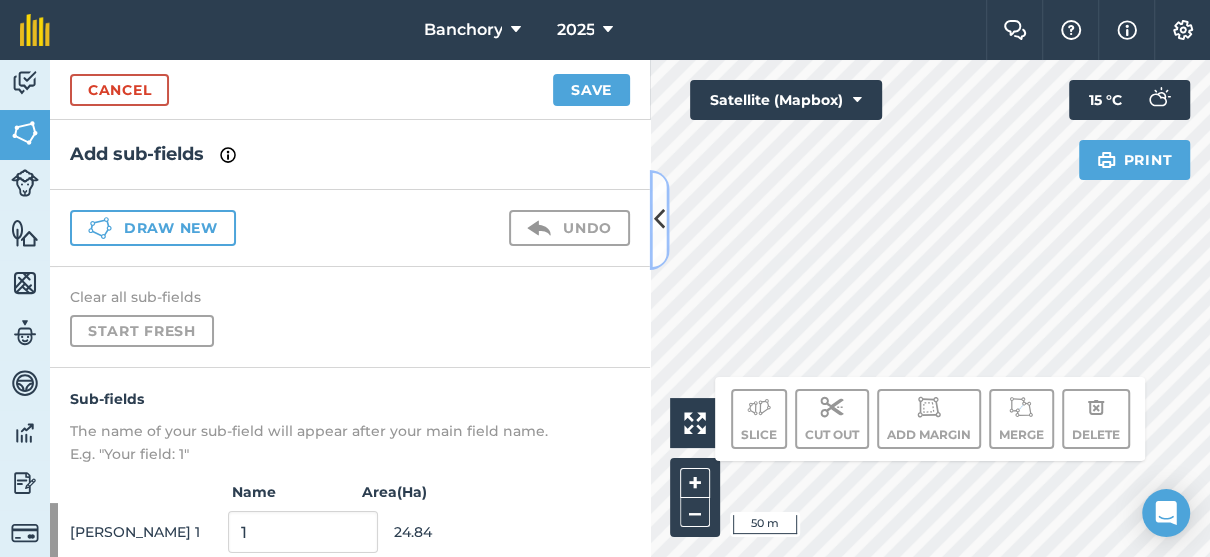 click at bounding box center (659, 219) 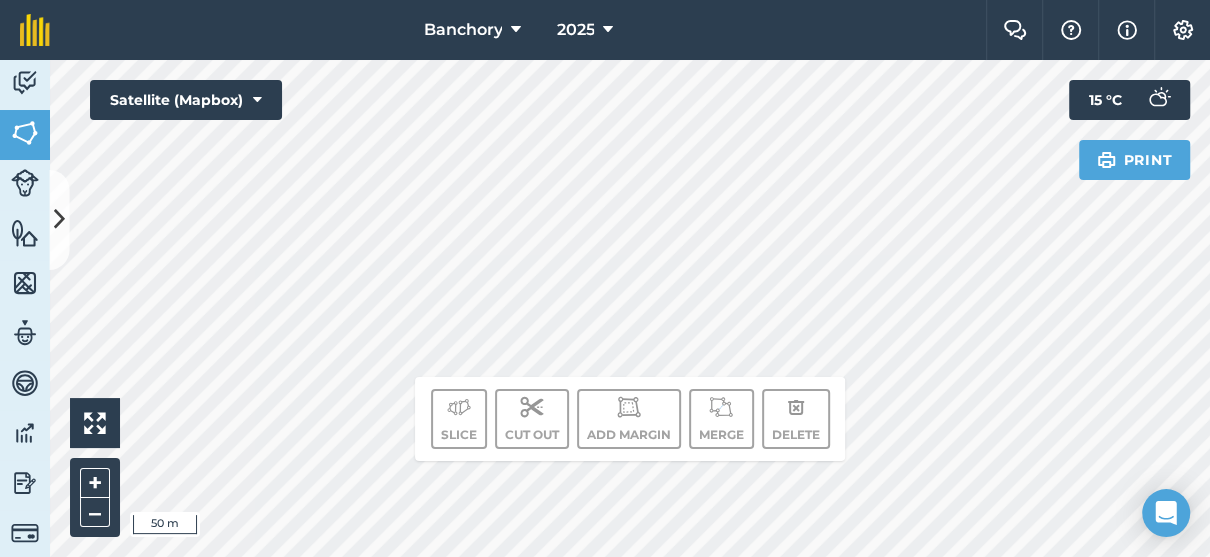 click on "Click to start drawing i 50 m + – Satellite (Mapbox) Print 15   ° C Slice Cut out Add margin Merge Delete" at bounding box center [630, 308] 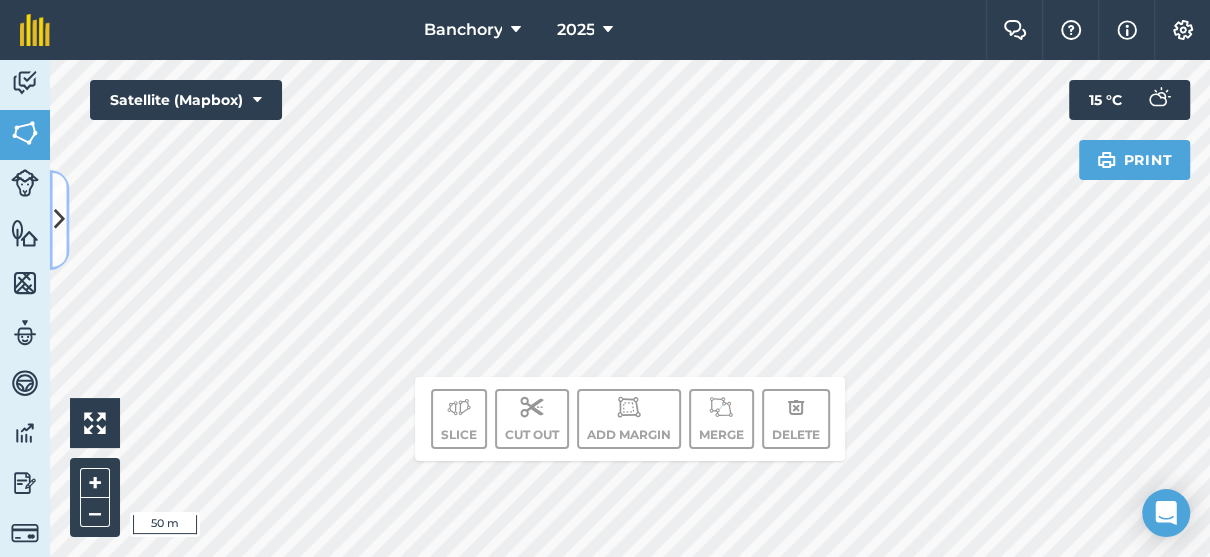 click at bounding box center (59, 219) 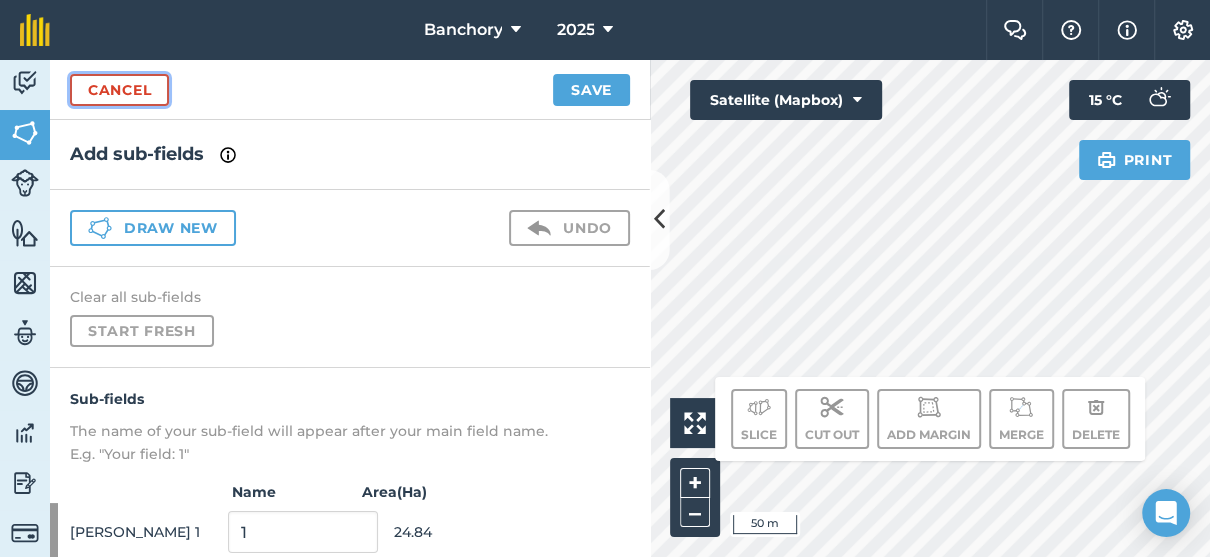 click on "Cancel" at bounding box center [119, 90] 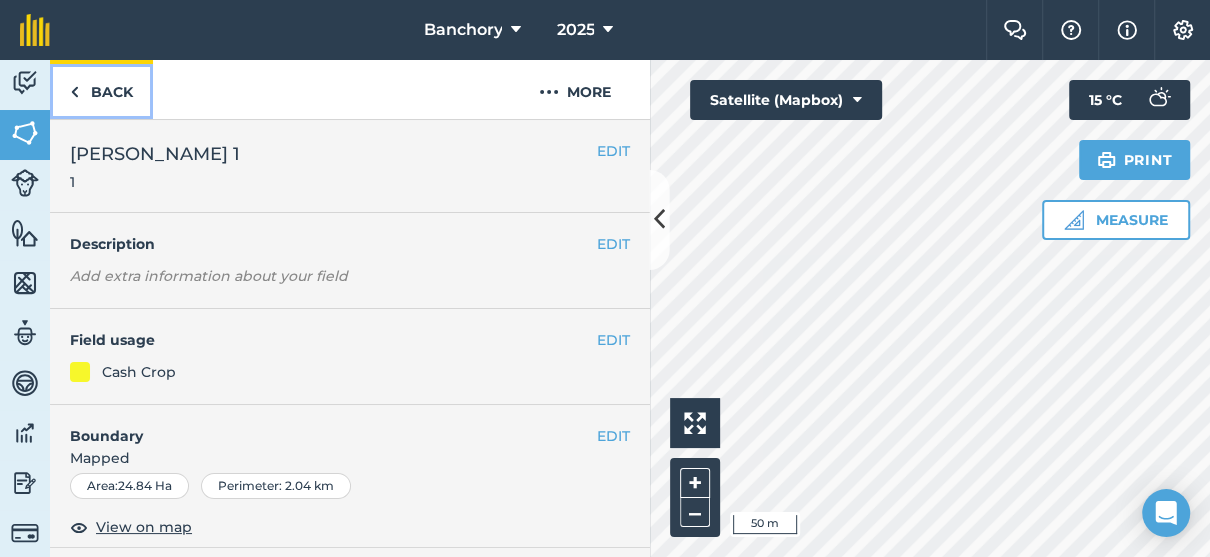 click on "Back" at bounding box center (101, 89) 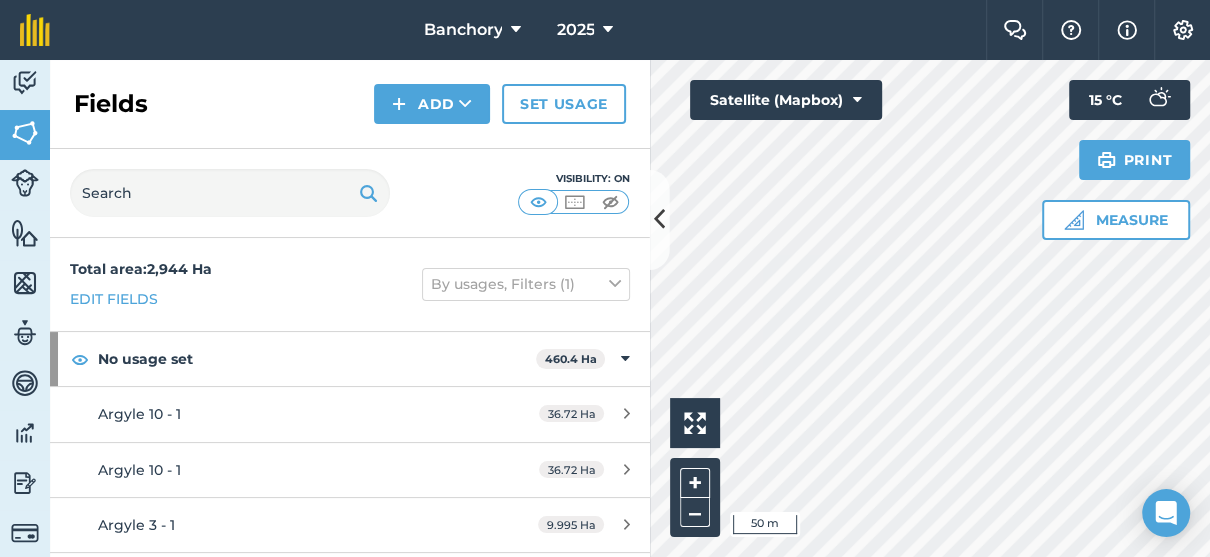 click on "Click to start drawing i 50 m + – Satellite (Mapbox) Measure Print 15   ° C" at bounding box center (930, 308) 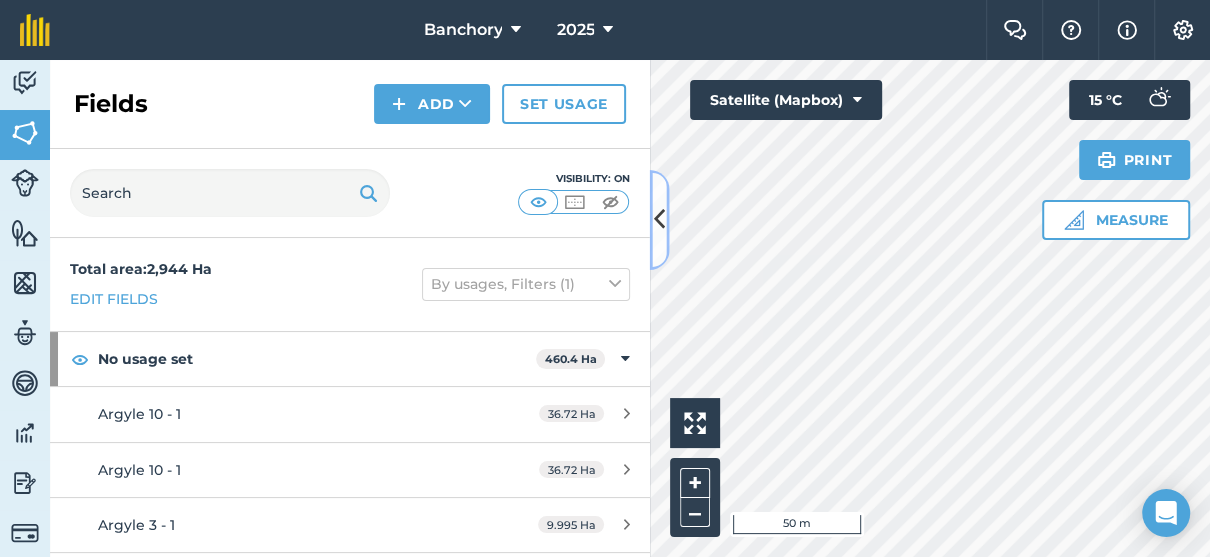 click at bounding box center [660, 220] 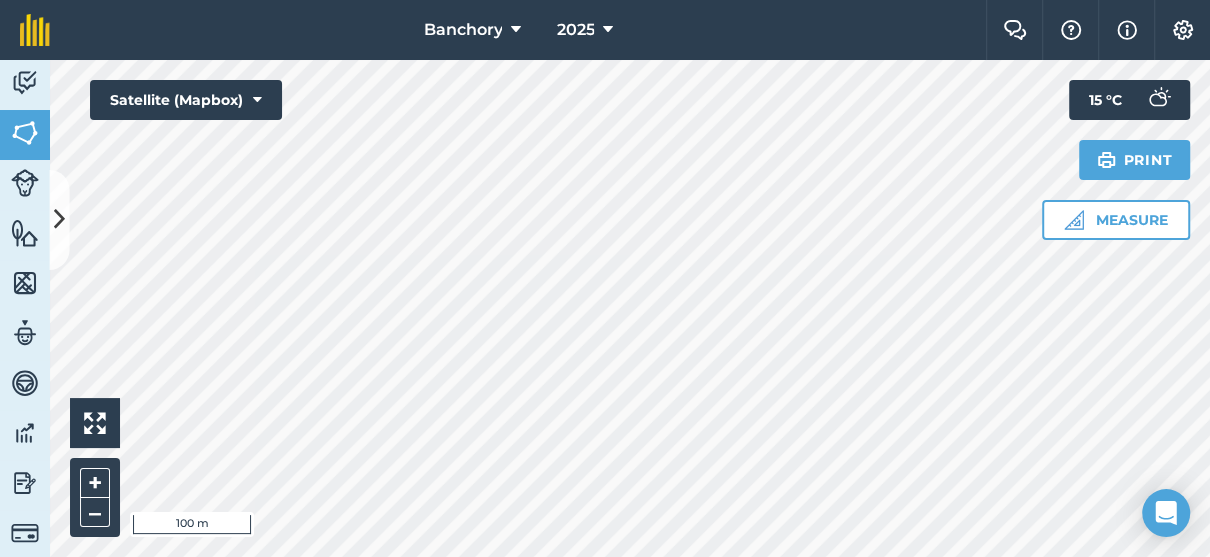 click on "Banchory 2025 Farm Chat Help Info Settings Banchory  -  2025 Printed on  [DATE] Field usages No usage set Arable- Eragrostis/Pasture Cash Crop Contours CORN Grazing Grazing- Veld Margin Of Land Other Pasture Feature types Bale Pen Borehole Handling Facilities House Pipe Line Pivot Pump Reservoir Trees Water Activity Fields Livestock Features Maps Team Vehicles Data Reporting Billing Tutorials Tutorials   Back   More EDIT [PERSON_NAME] 4 EDIT Description Add extra information about your field EDIT Field usage Cash Crop EDIT Boundary   Mapped Area :  21.53   Ha Perimeter :   2.287   km   View on map EDIT Worked area 21.53   Ha Sub-fields   Divide your fields into sections, e.g. for multiple crops or grazing blocks   Add sub-fields Add field job Add note   Field Health To-Do Field History Reports There are no outstanding tasks for this field. Click to start drawing i 100 m + – Satellite (Mapbox) Measure Print 15   ° C" at bounding box center [605, 278] 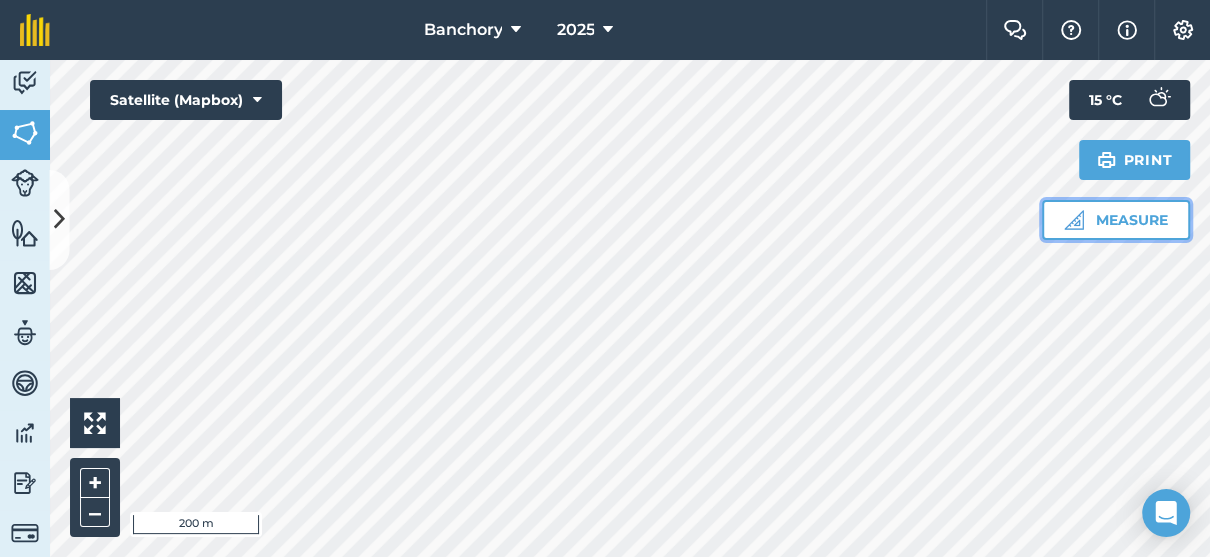 click on "Measure" at bounding box center (1116, 220) 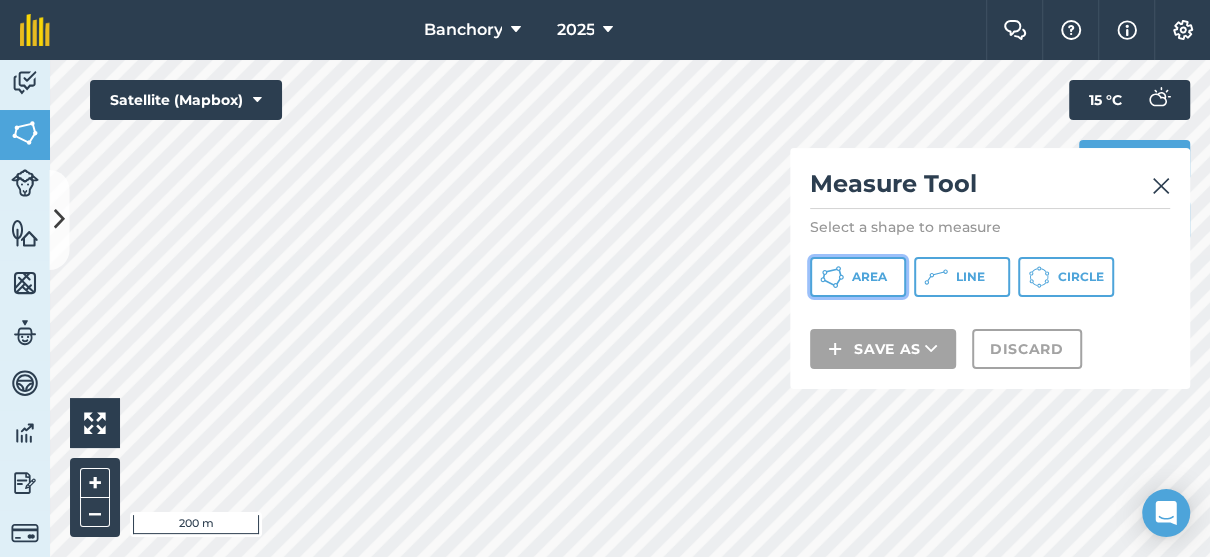 click on "Area" at bounding box center [869, 277] 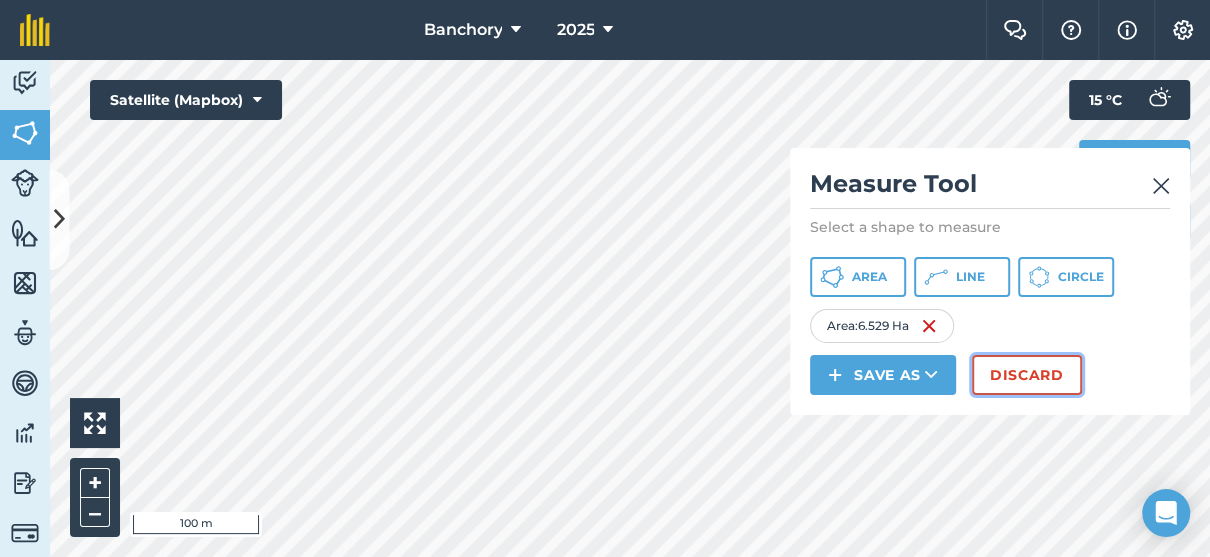 click on "Discard" at bounding box center [1027, 375] 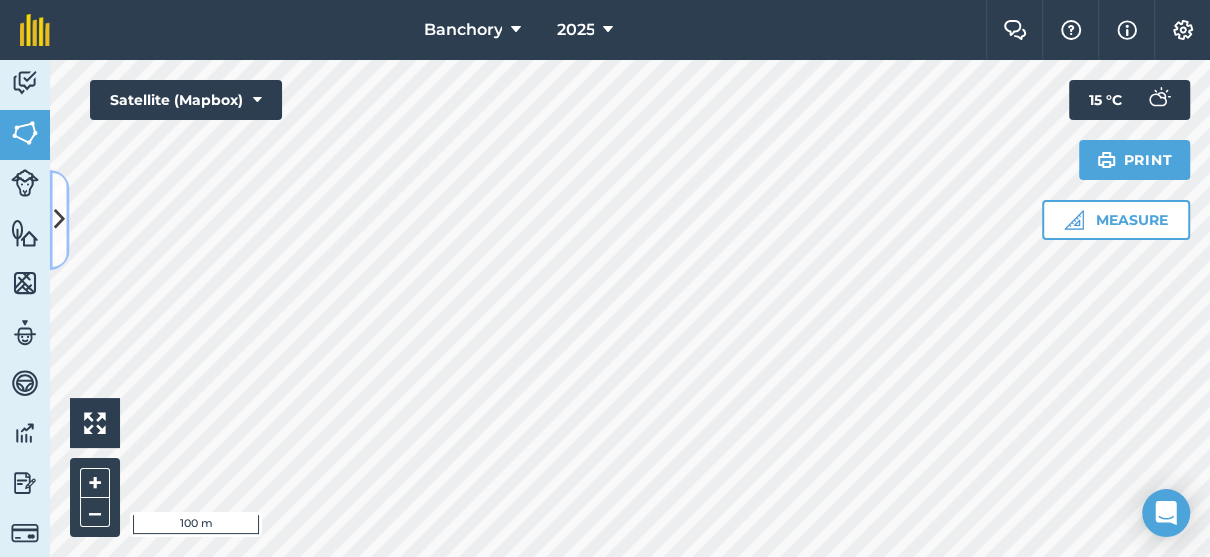 click at bounding box center (59, 219) 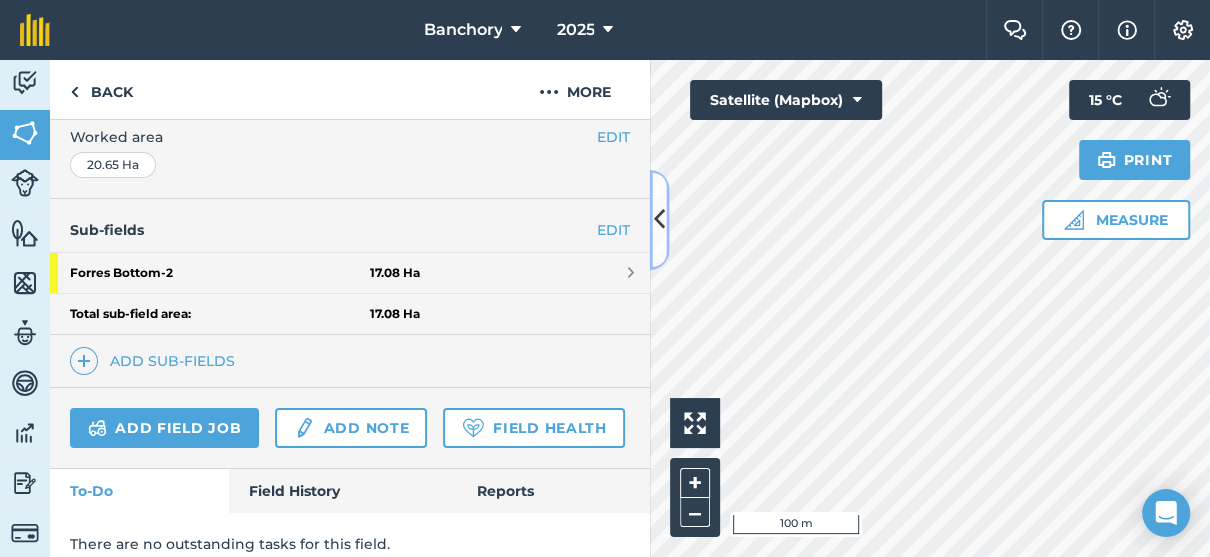 scroll, scrollTop: 487, scrollLeft: 0, axis: vertical 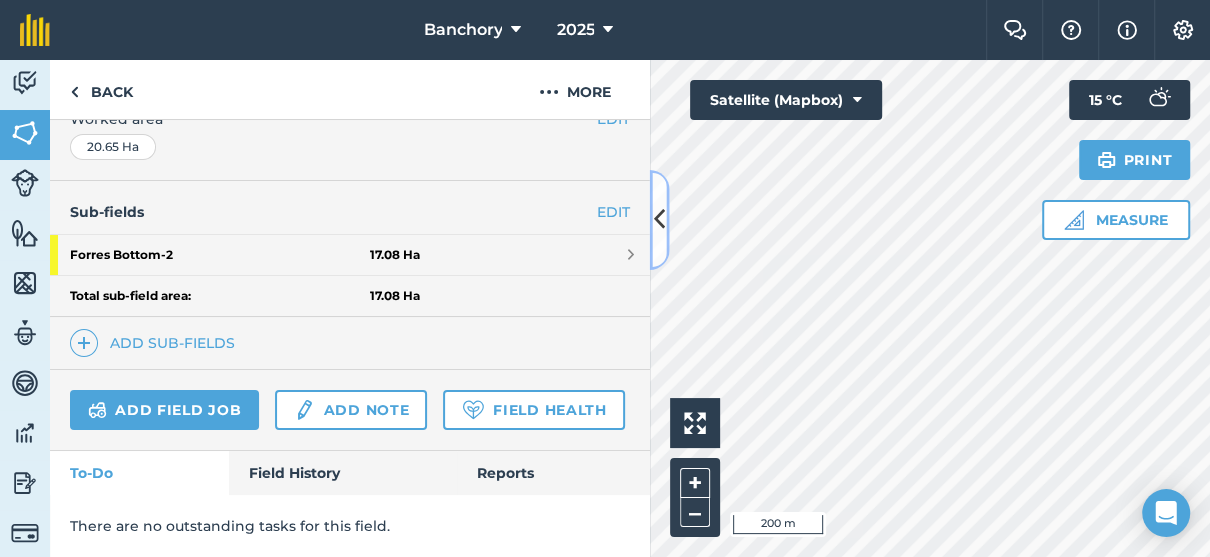 click at bounding box center (660, 220) 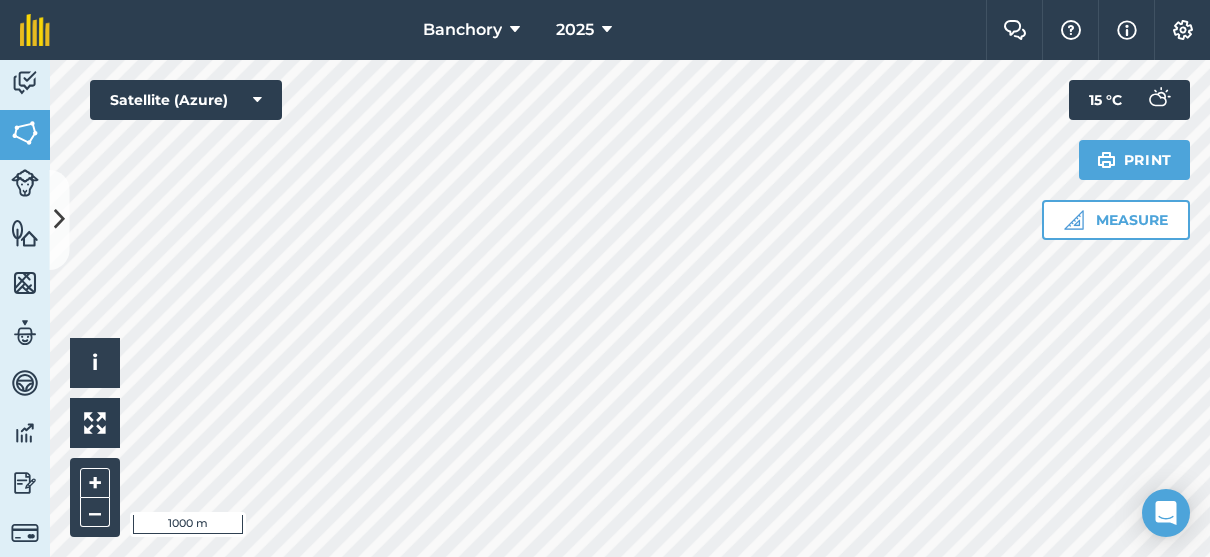 scroll, scrollTop: 0, scrollLeft: 0, axis: both 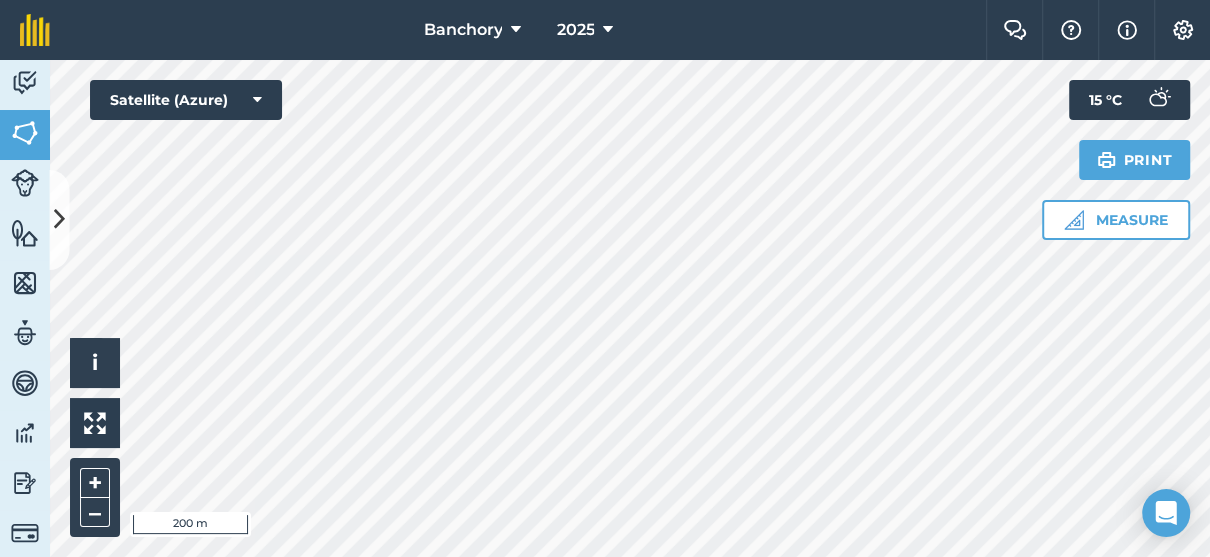 click on "Hello i © 2025 TomTom, Microsoft 200 m + – Satellite (Azure) Measure Print 15   ° C" at bounding box center [630, 308] 